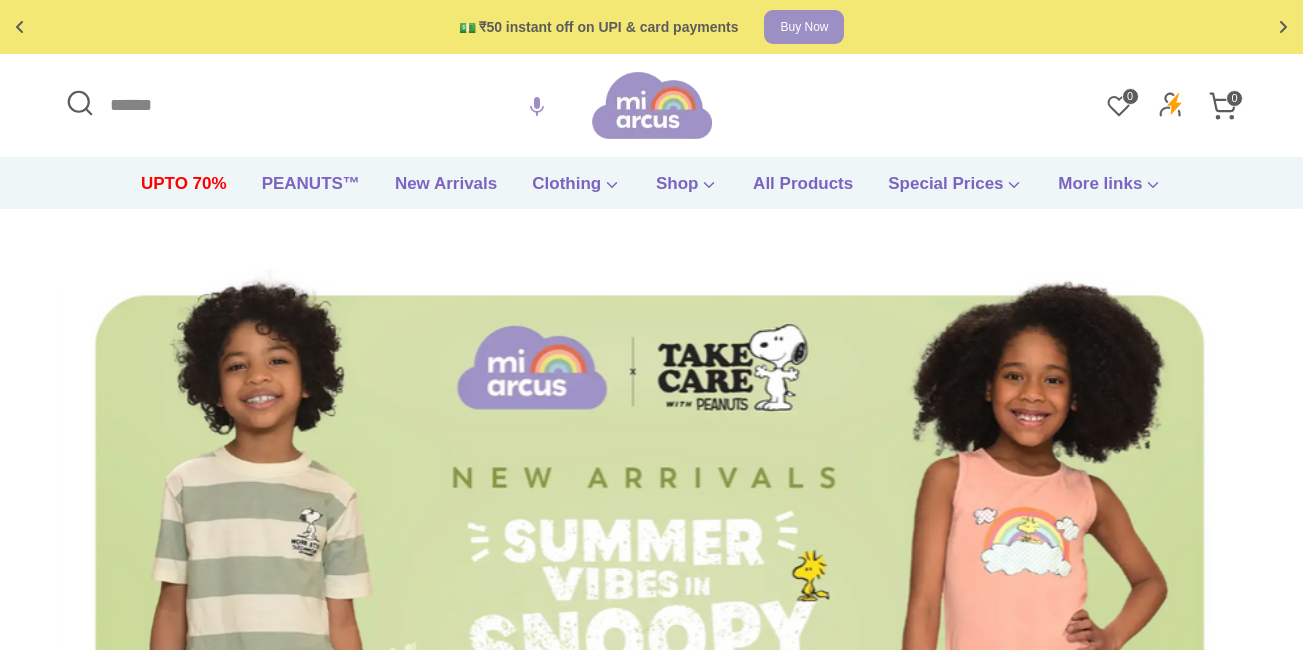 scroll, scrollTop: 0, scrollLeft: 0, axis: both 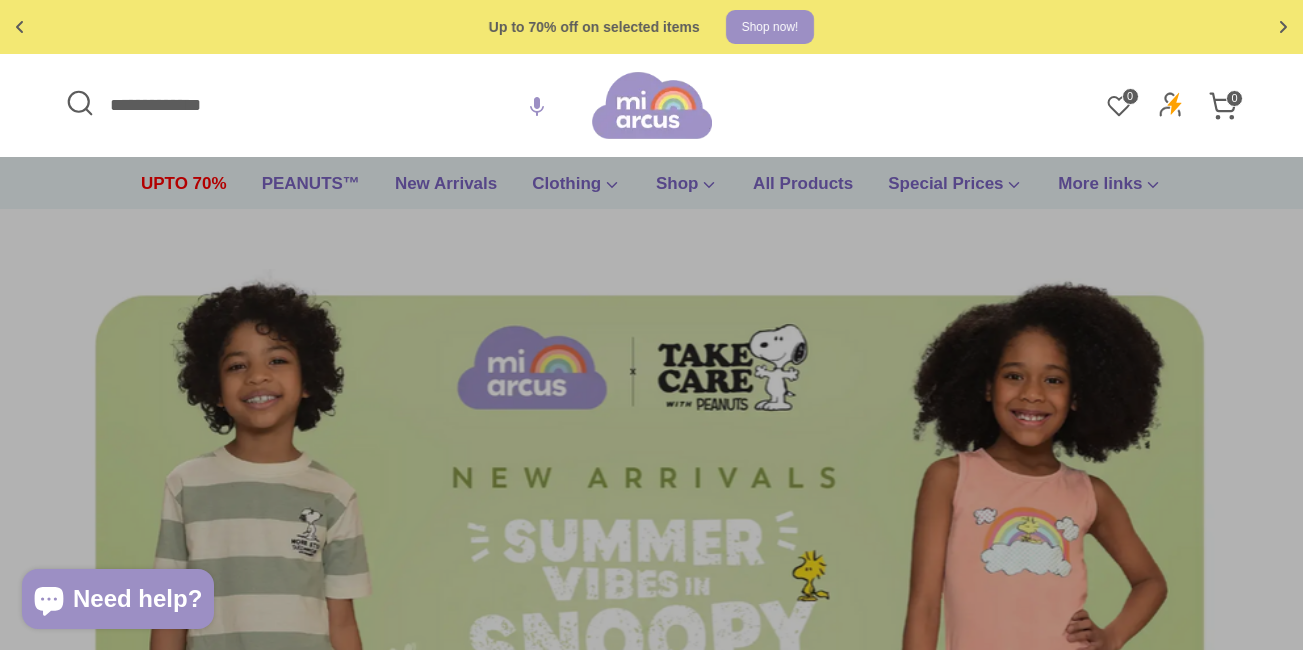 type on "**********" 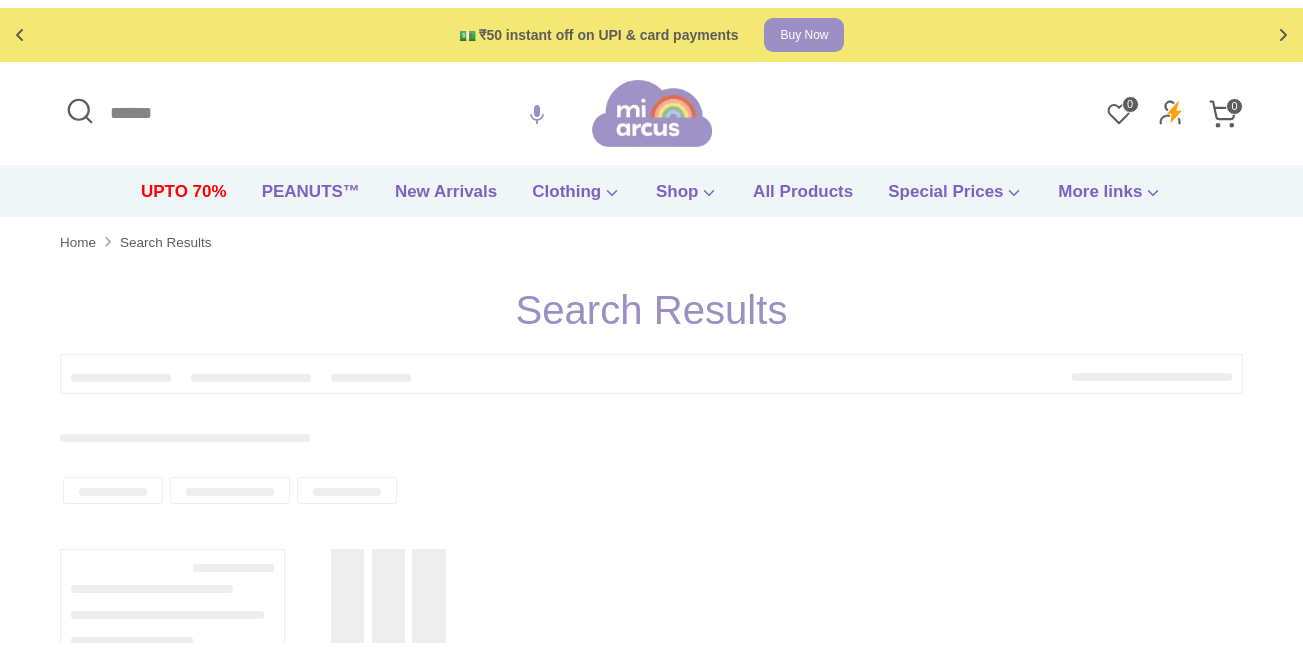 scroll, scrollTop: 0, scrollLeft: 0, axis: both 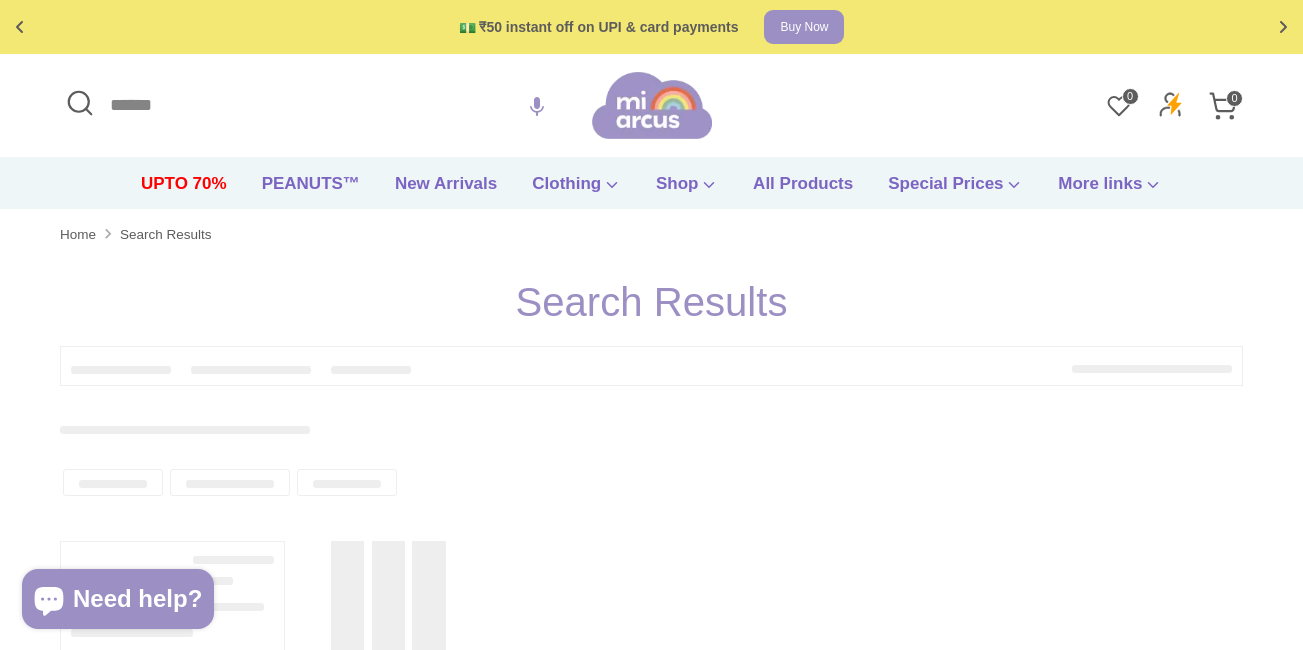 type on "**********" 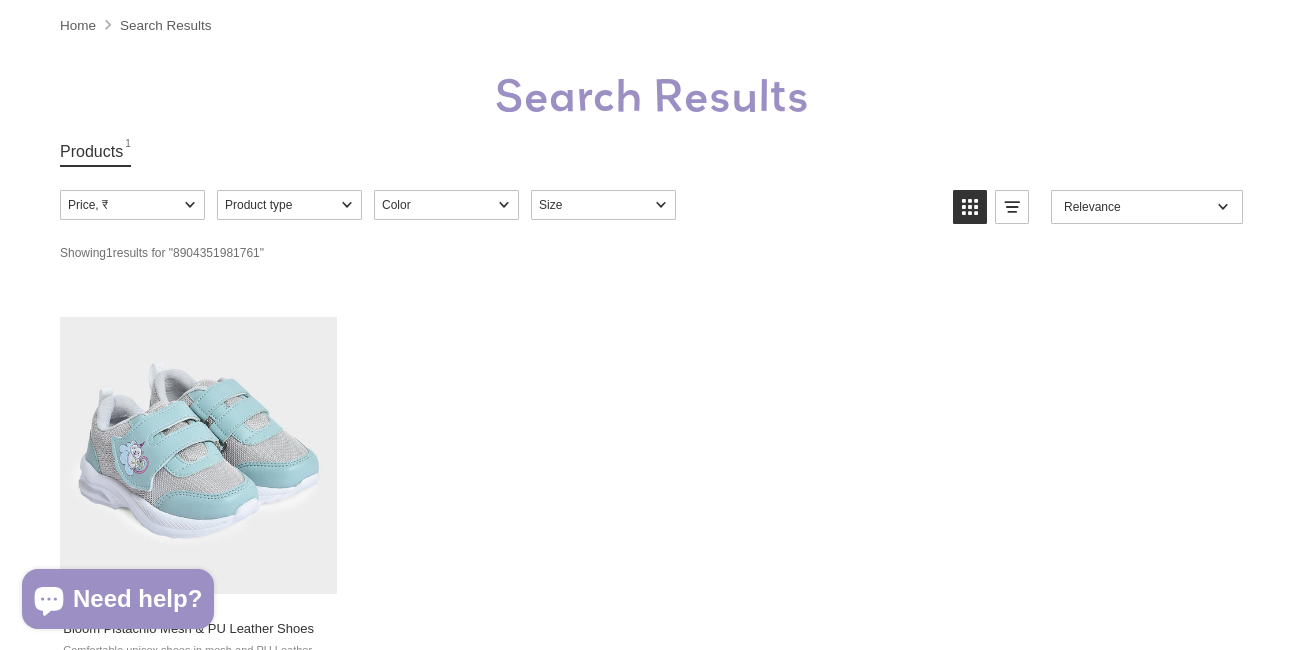 scroll, scrollTop: 300, scrollLeft: 0, axis: vertical 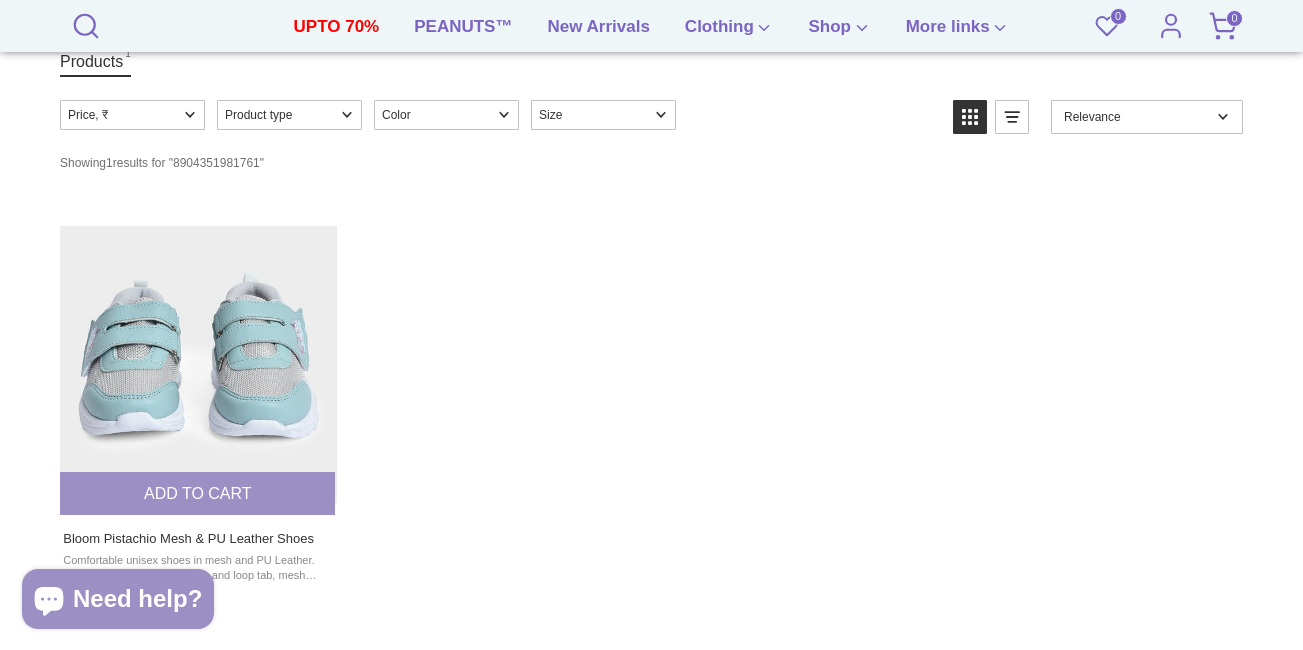 click at bounding box center (198, 364) 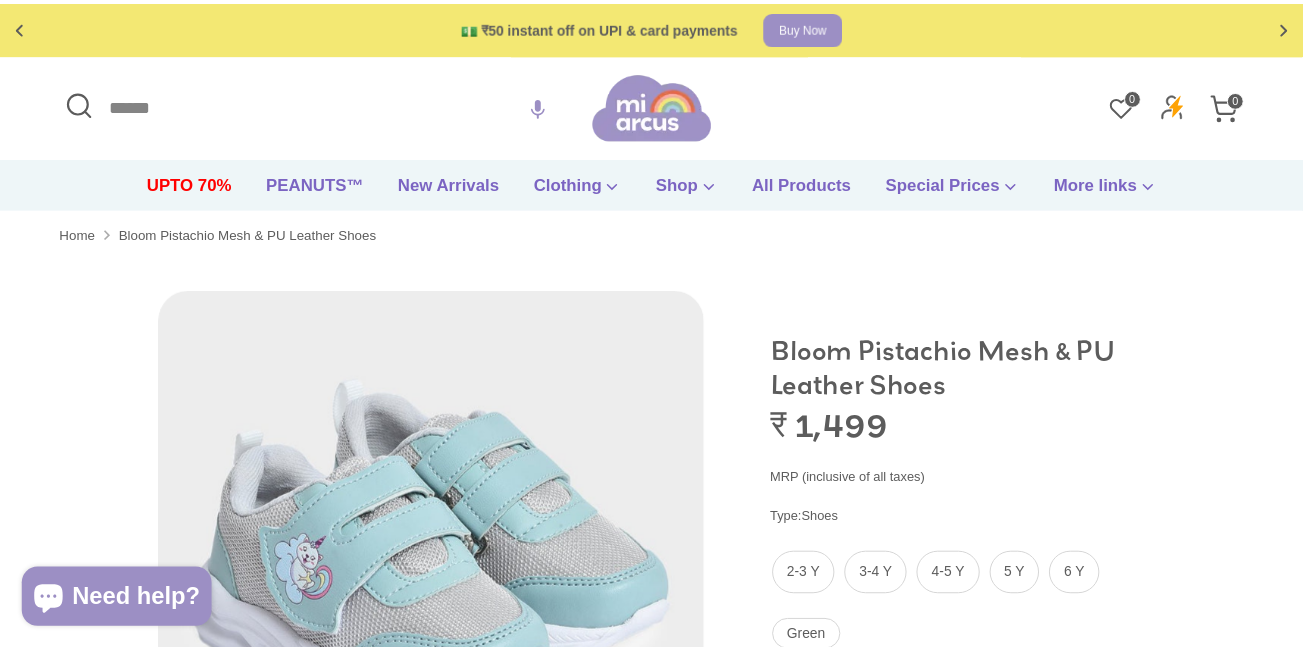 scroll, scrollTop: 0, scrollLeft: 0, axis: both 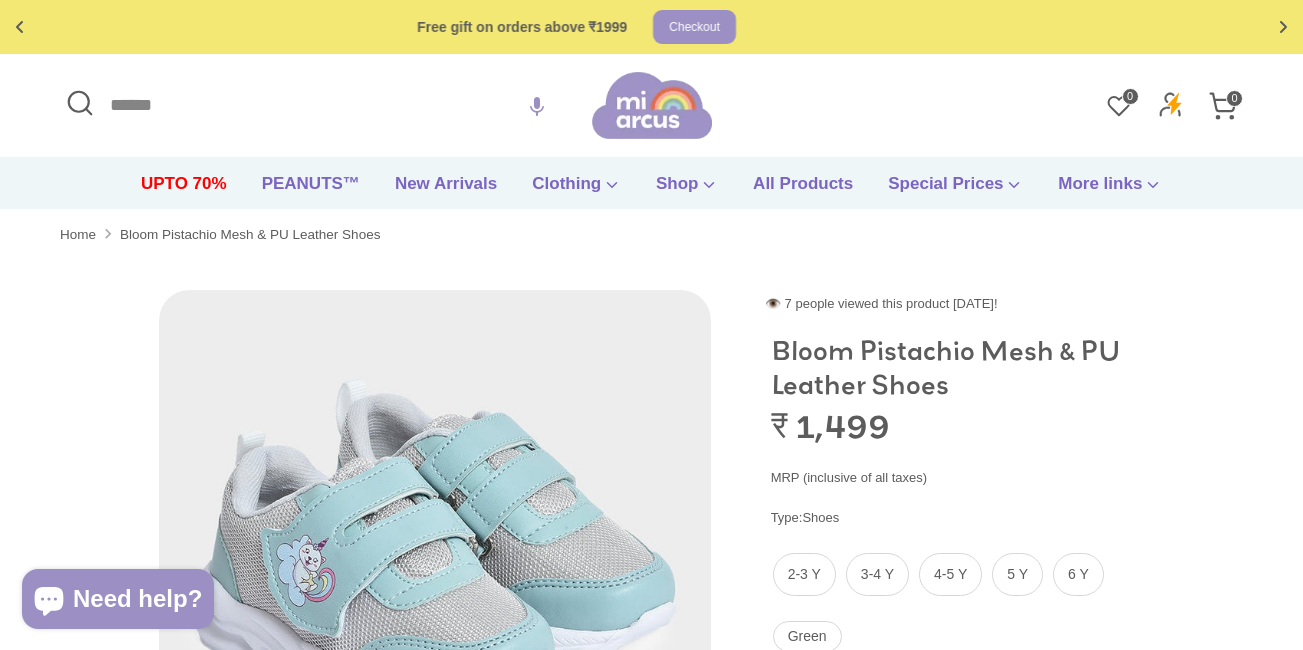 click on "Search" at bounding box center [326, 105] 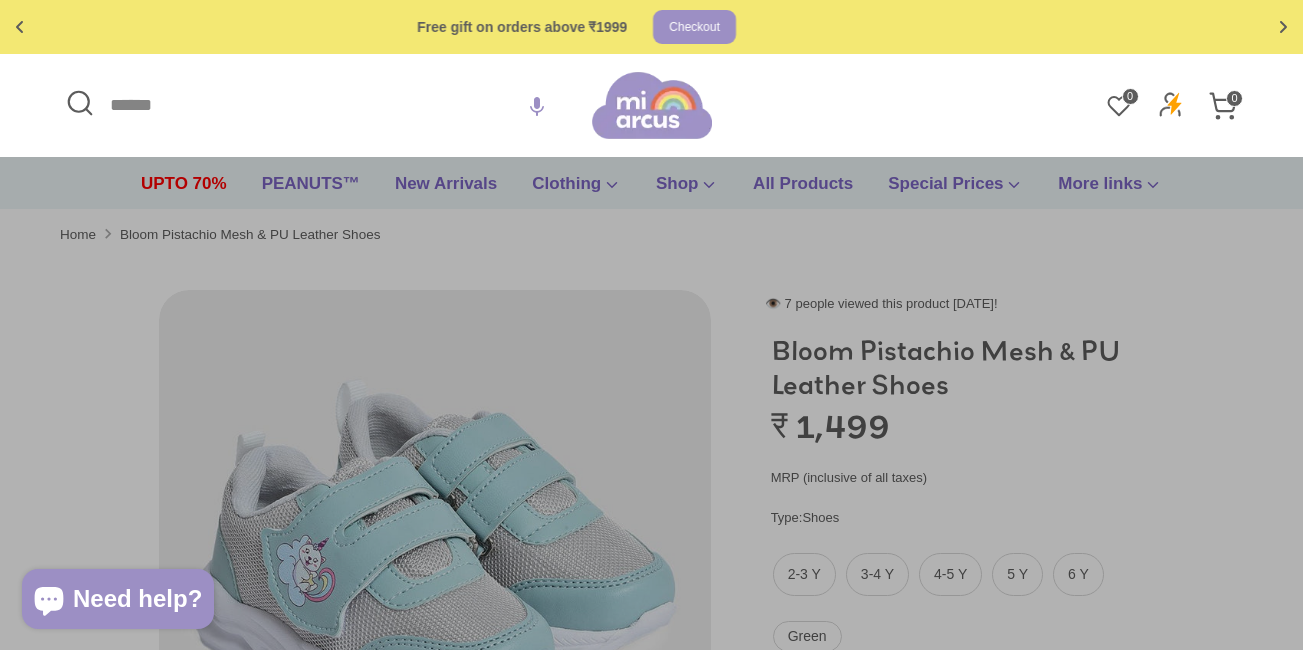 paste on "**********" 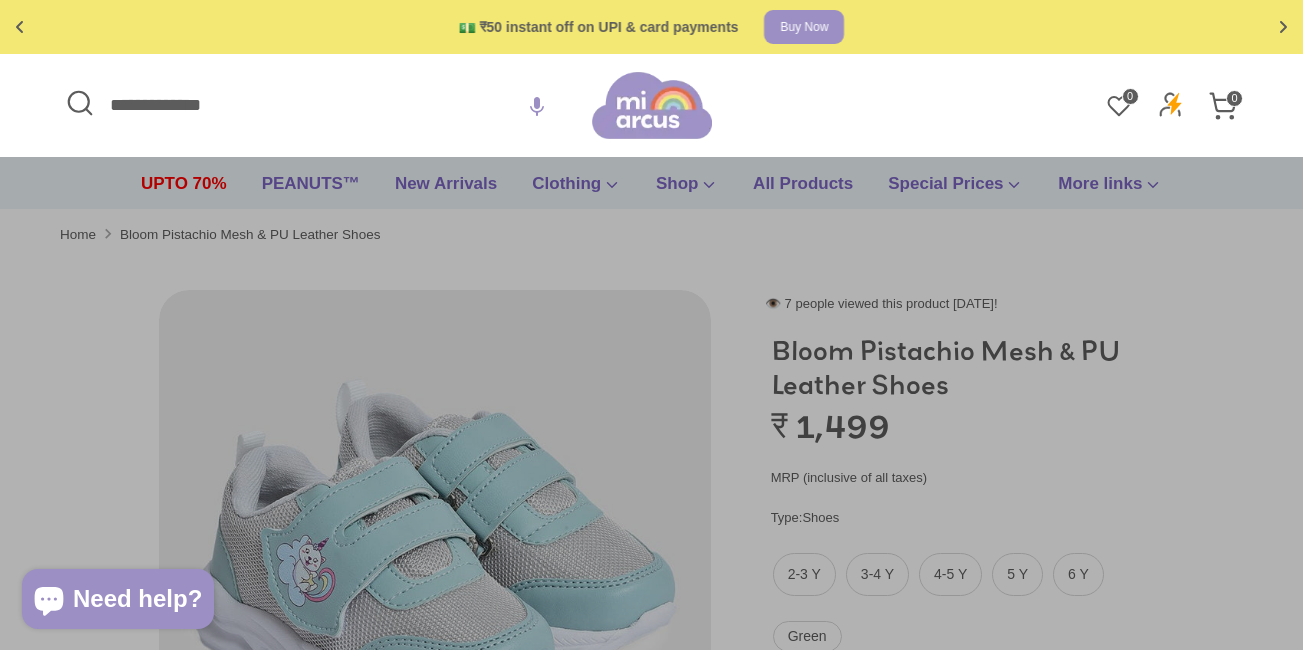 type on "**********" 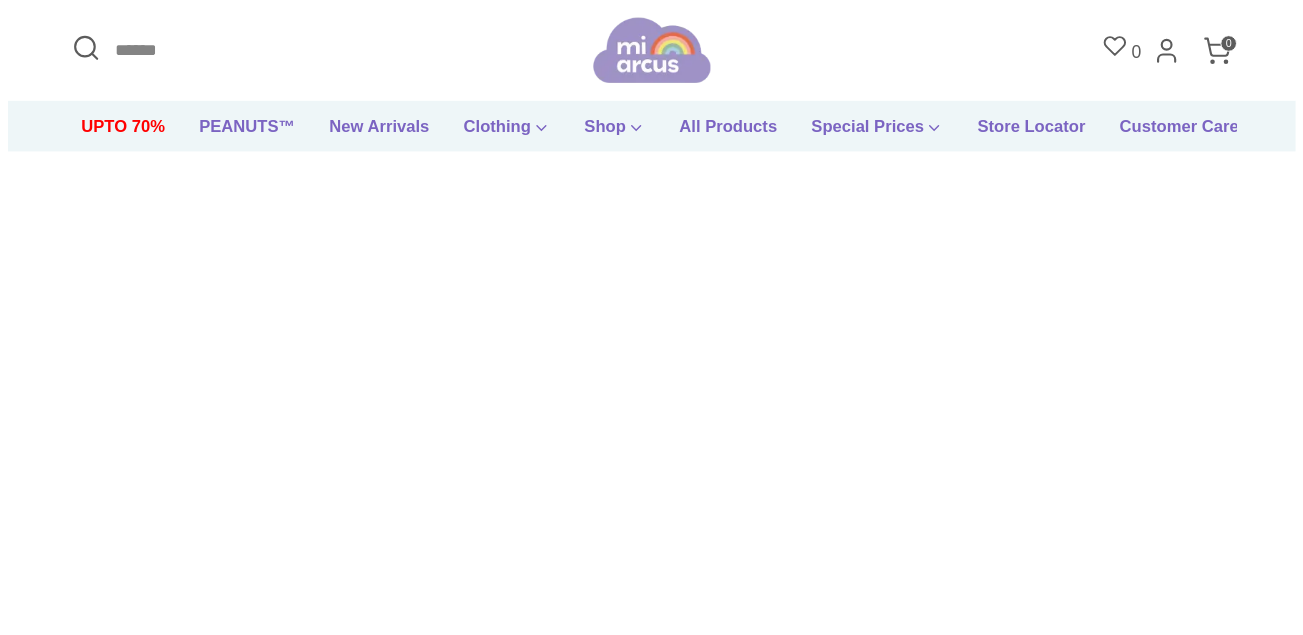 scroll, scrollTop: 0, scrollLeft: 0, axis: both 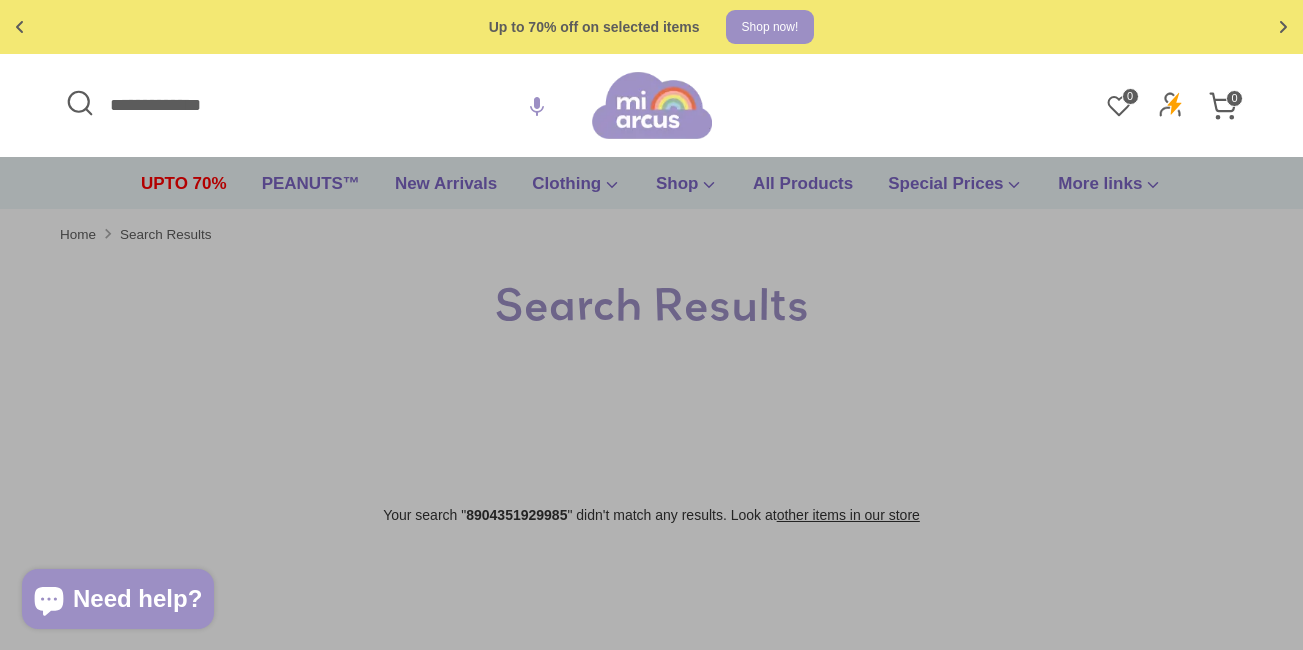 drag, startPoint x: 316, startPoint y: 107, endPoint x: 0, endPoint y: 117, distance: 316.1582 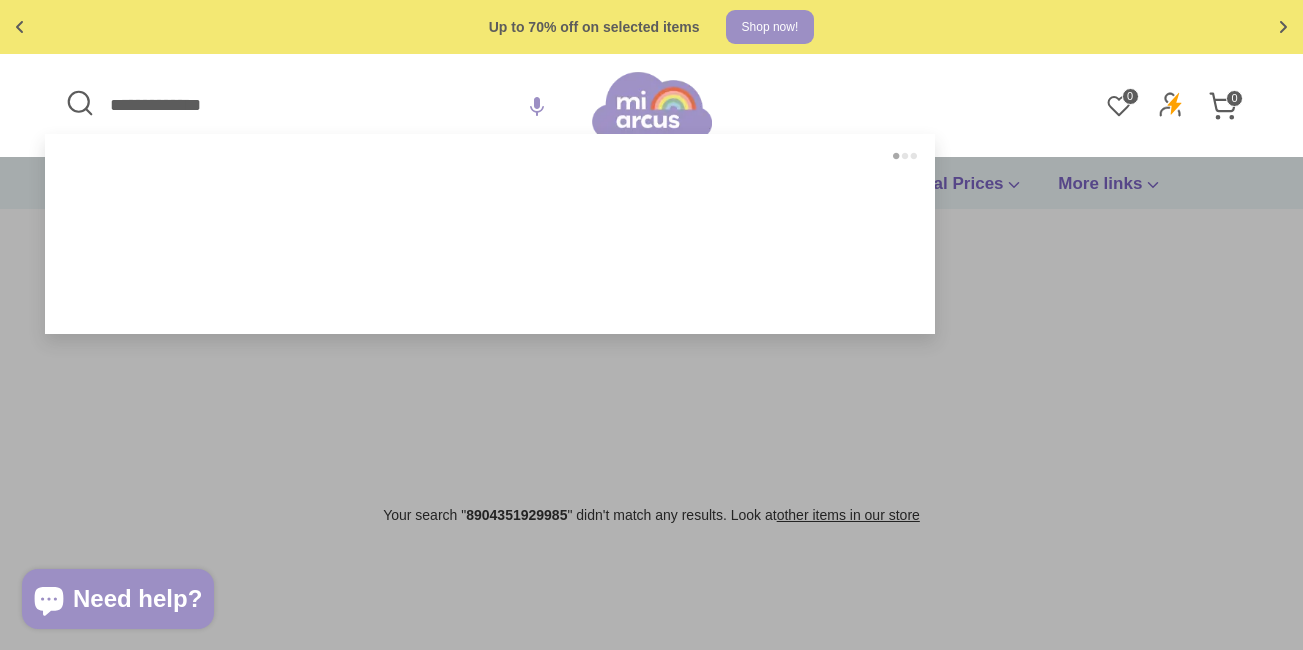 paste 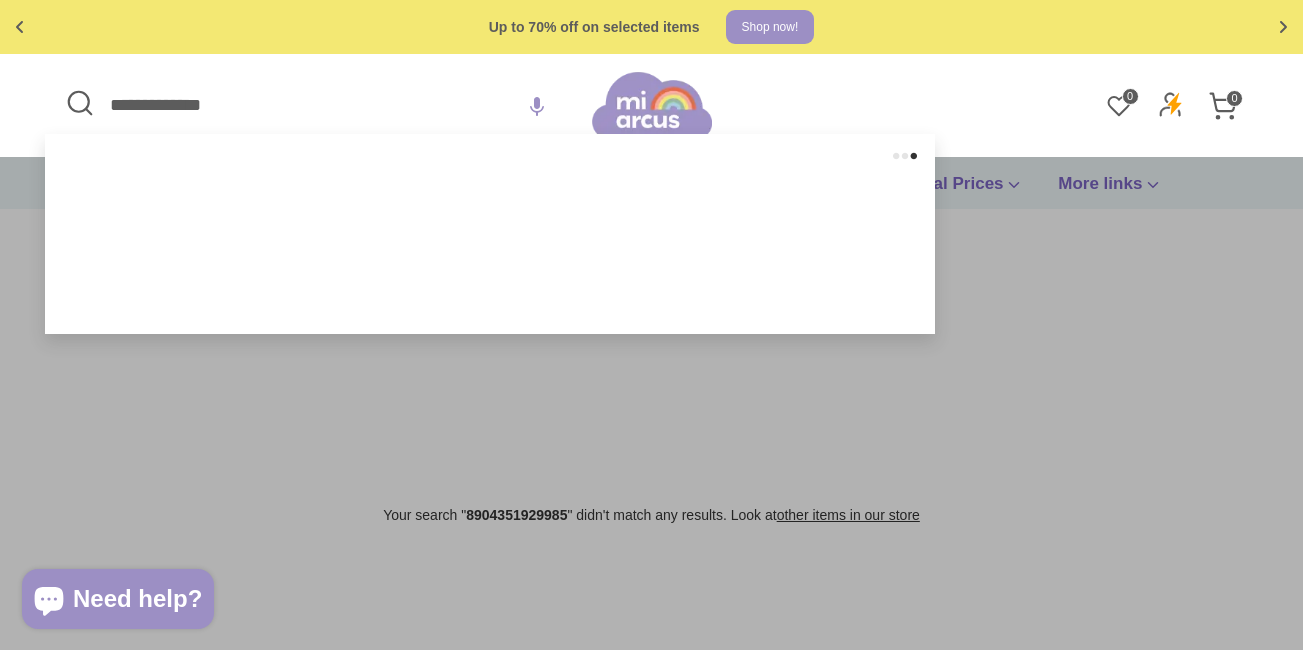 type on "**********" 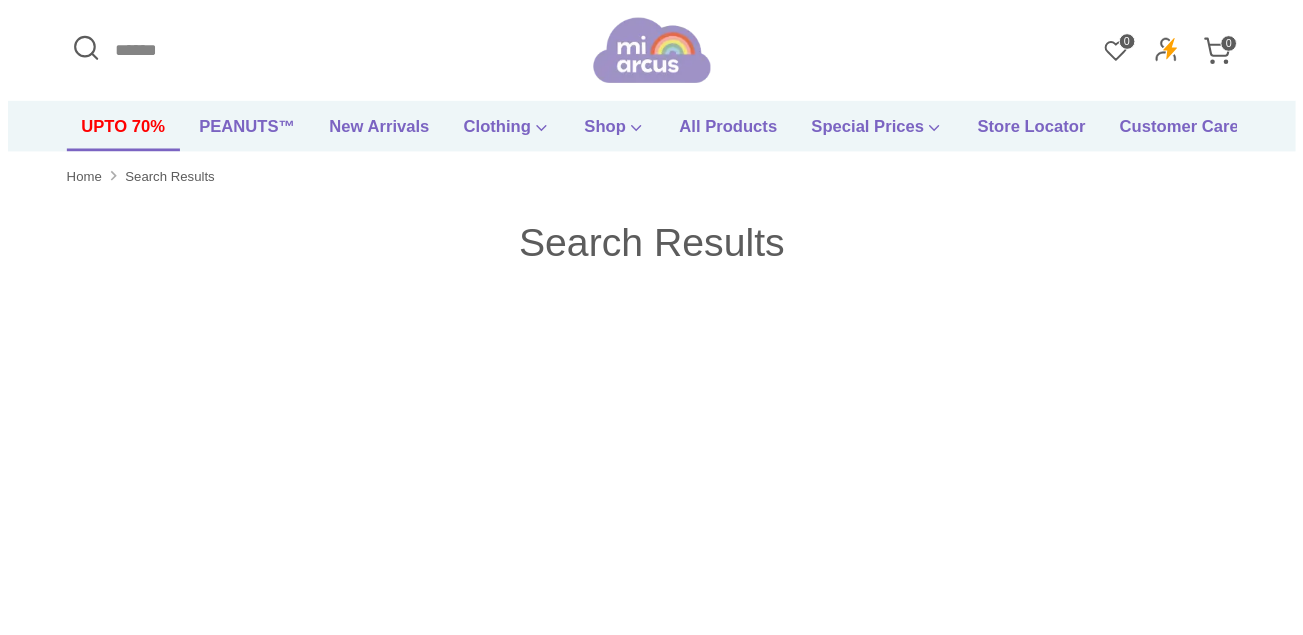 scroll, scrollTop: 0, scrollLeft: 0, axis: both 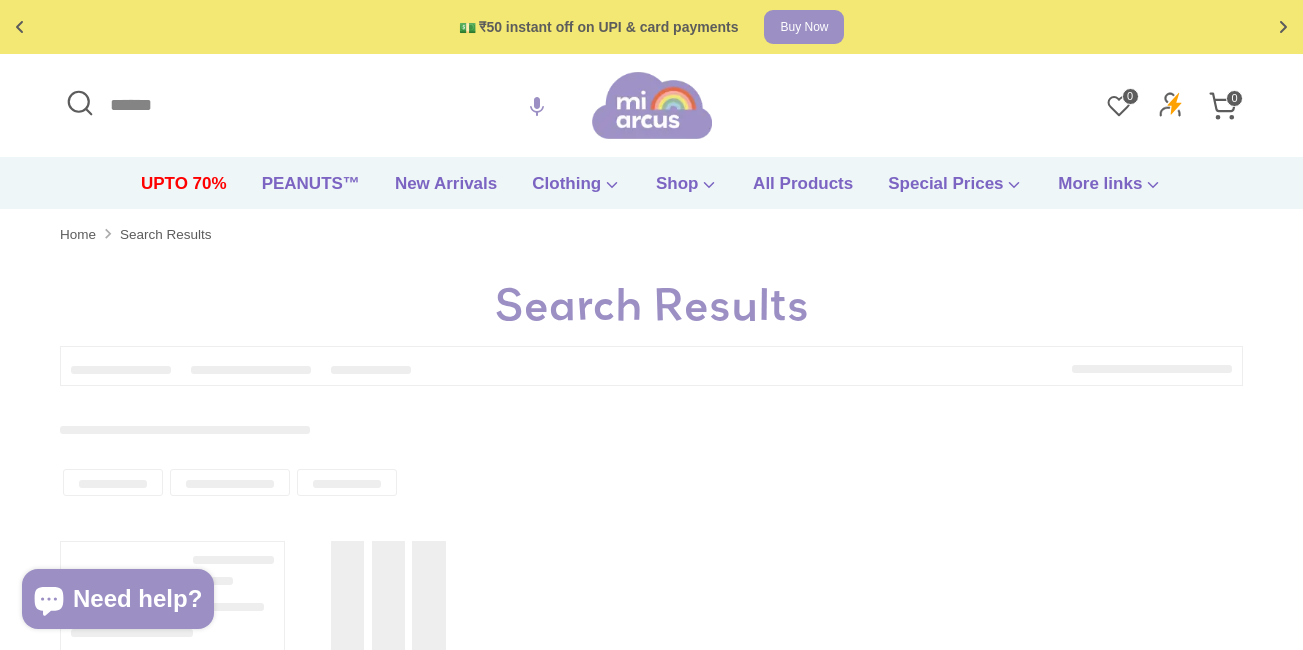 type on "**********" 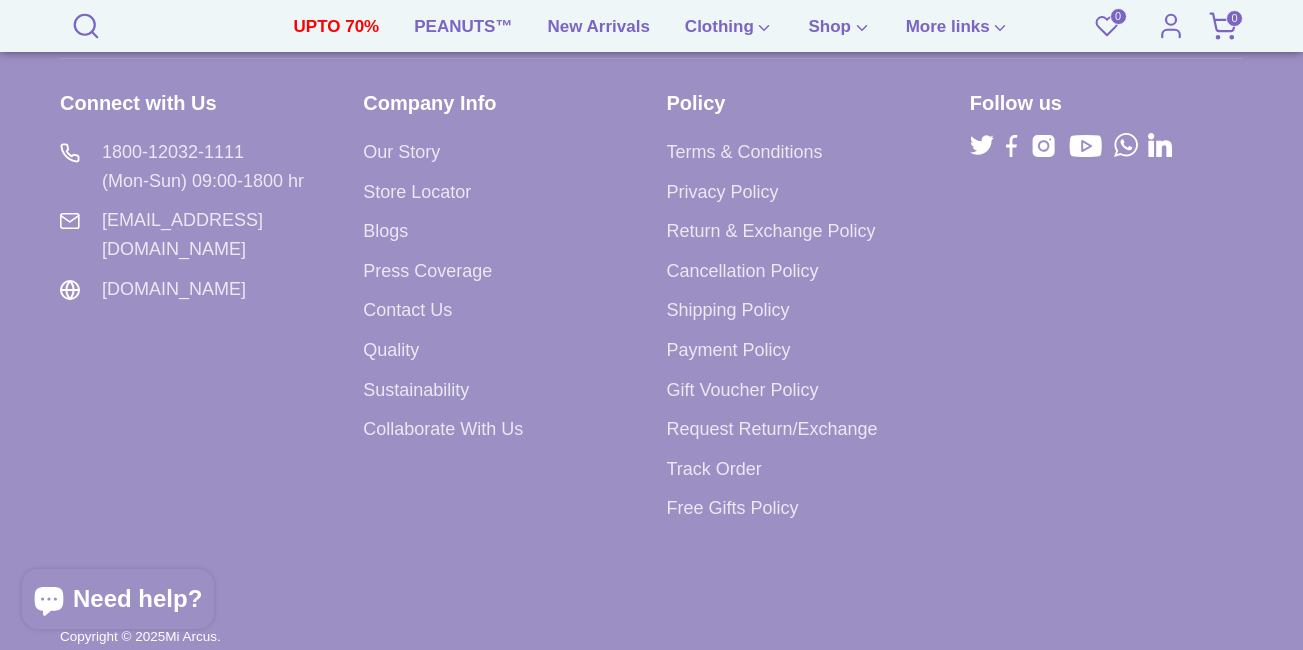 scroll, scrollTop: 801, scrollLeft: 0, axis: vertical 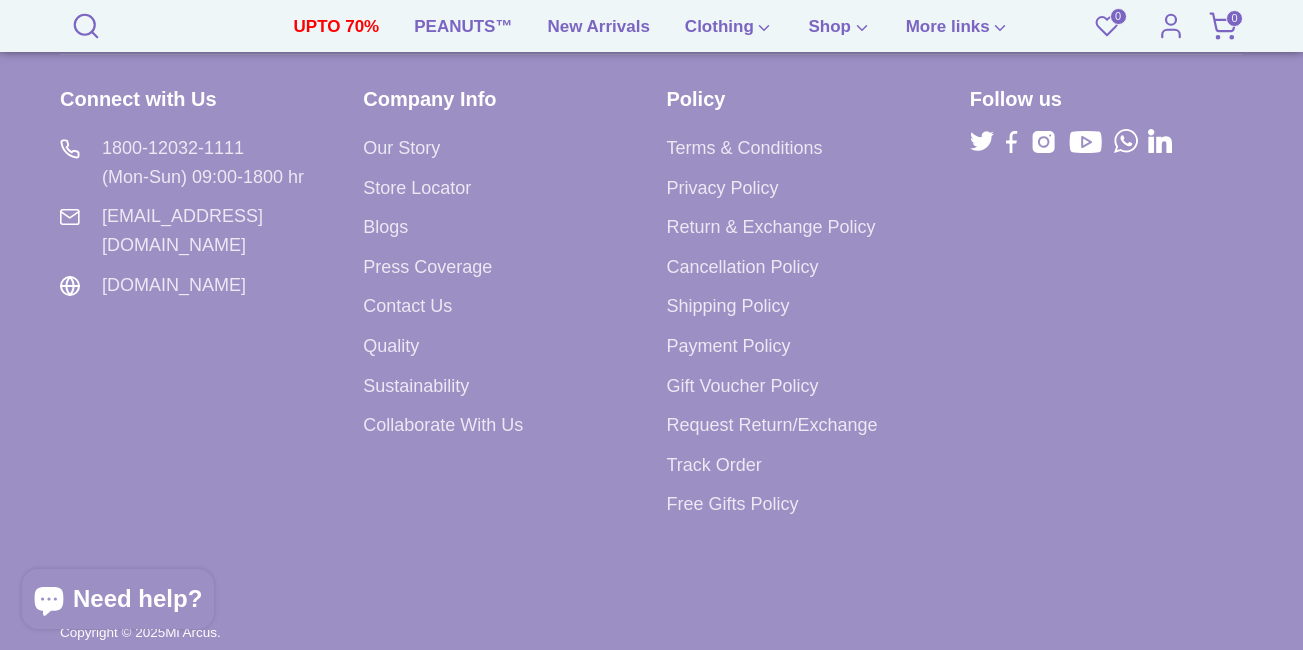 click on "Our Fabulous Newsletter
Email address
Sign up
Connect with Us
1800-12032-1111 (Mon-Sun) 09:00-1800 hr
info@miarcus.com
www.miarcus.com
Company Info
Our Story
Store Locator
Blogs
Press Coverage
Contact Us" at bounding box center (651, 251) 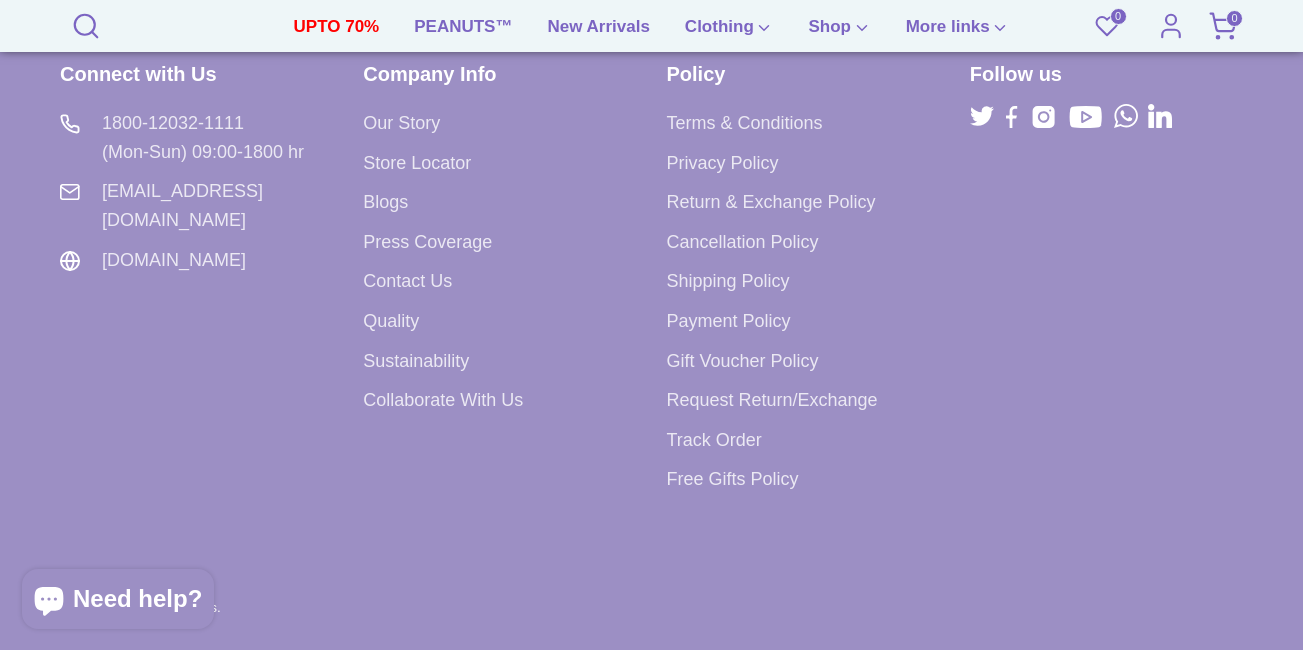 scroll, scrollTop: 840, scrollLeft: 0, axis: vertical 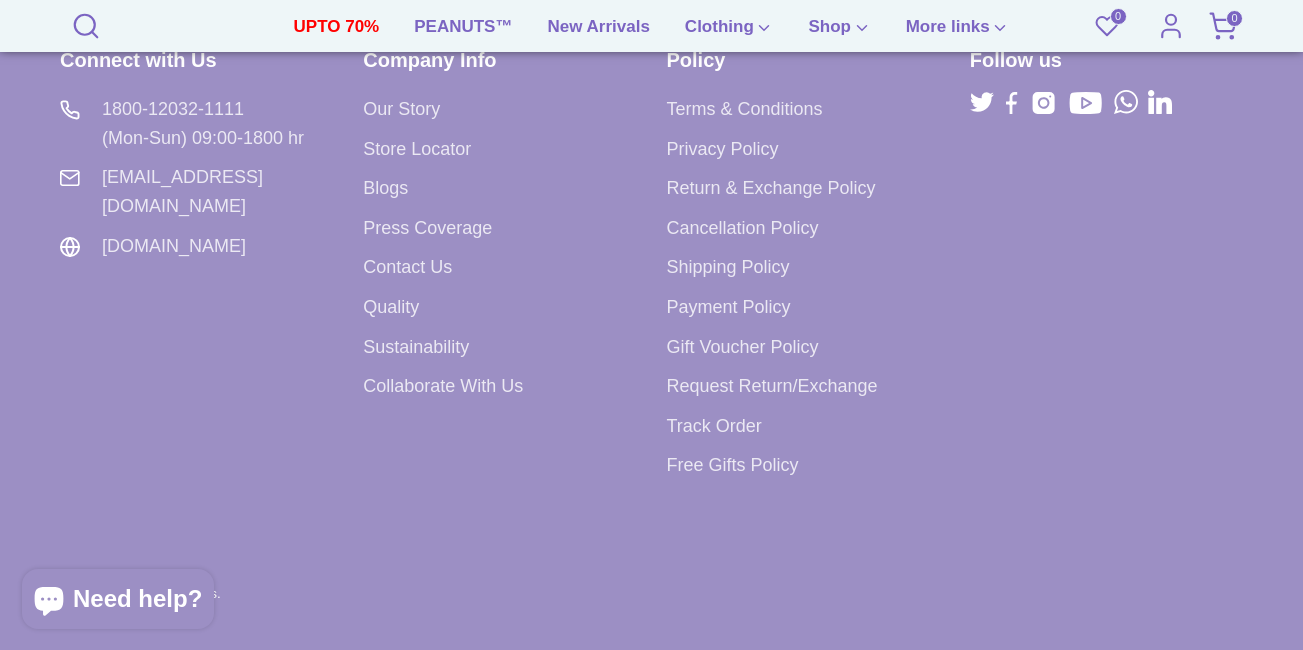 click on "Our Fabulous Newsletter
Email address
Sign up
Connect with Us
1800-12032-1111 (Mon-Sun) 09:00-1800 hr
info@miarcus.com
www.miarcus.com
Company Info
Our Story
Store Locator
Blogs
Press Coverage
Contact Us" at bounding box center [651, 212] 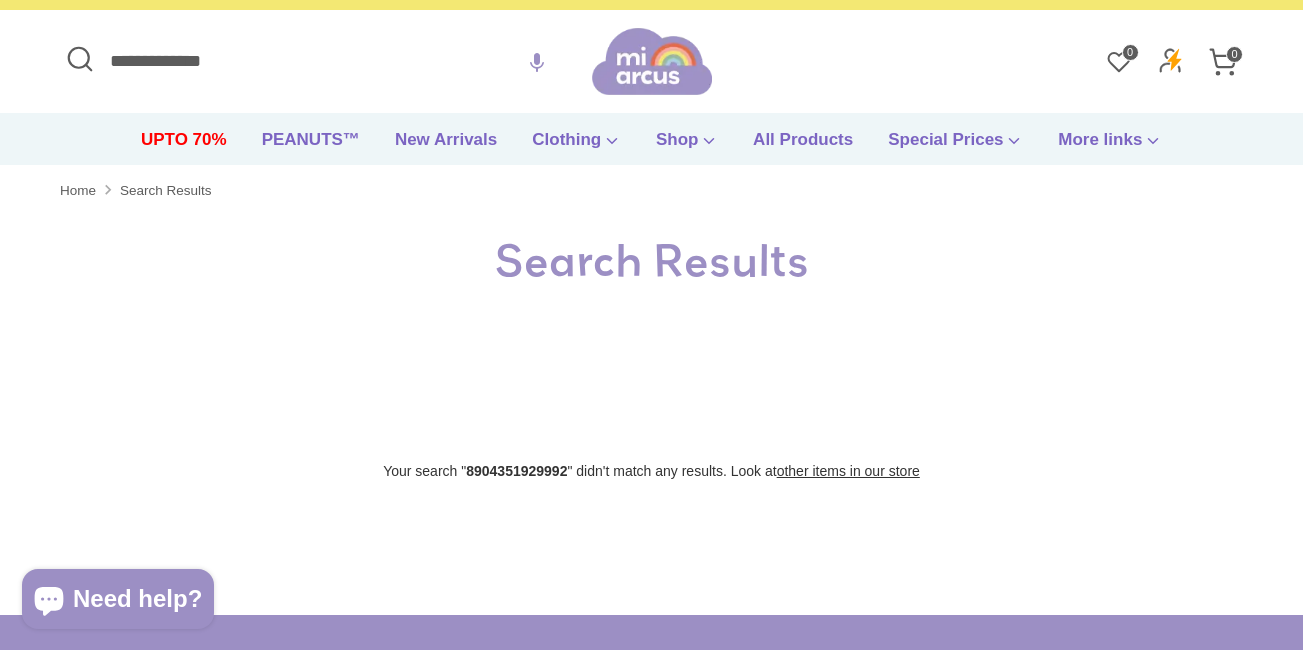 scroll, scrollTop: 40, scrollLeft: 0, axis: vertical 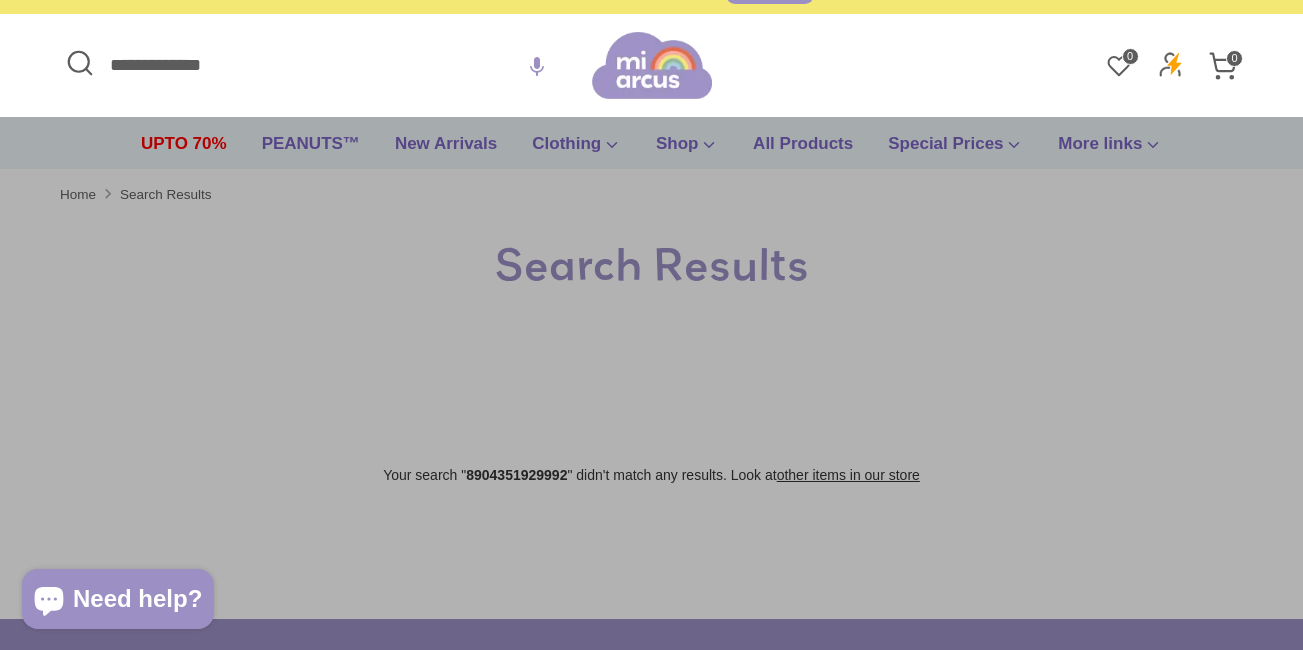 drag, startPoint x: 258, startPoint y: 70, endPoint x: -4, endPoint y: 51, distance: 262.68802 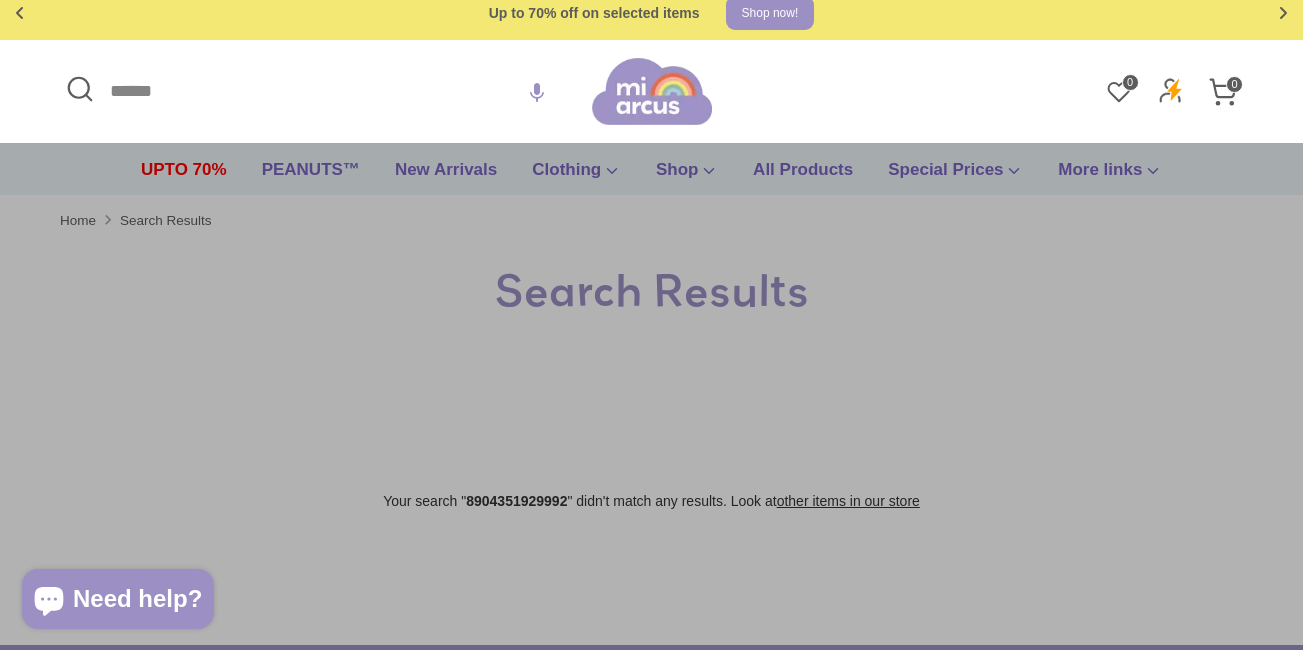 scroll, scrollTop: 0, scrollLeft: 0, axis: both 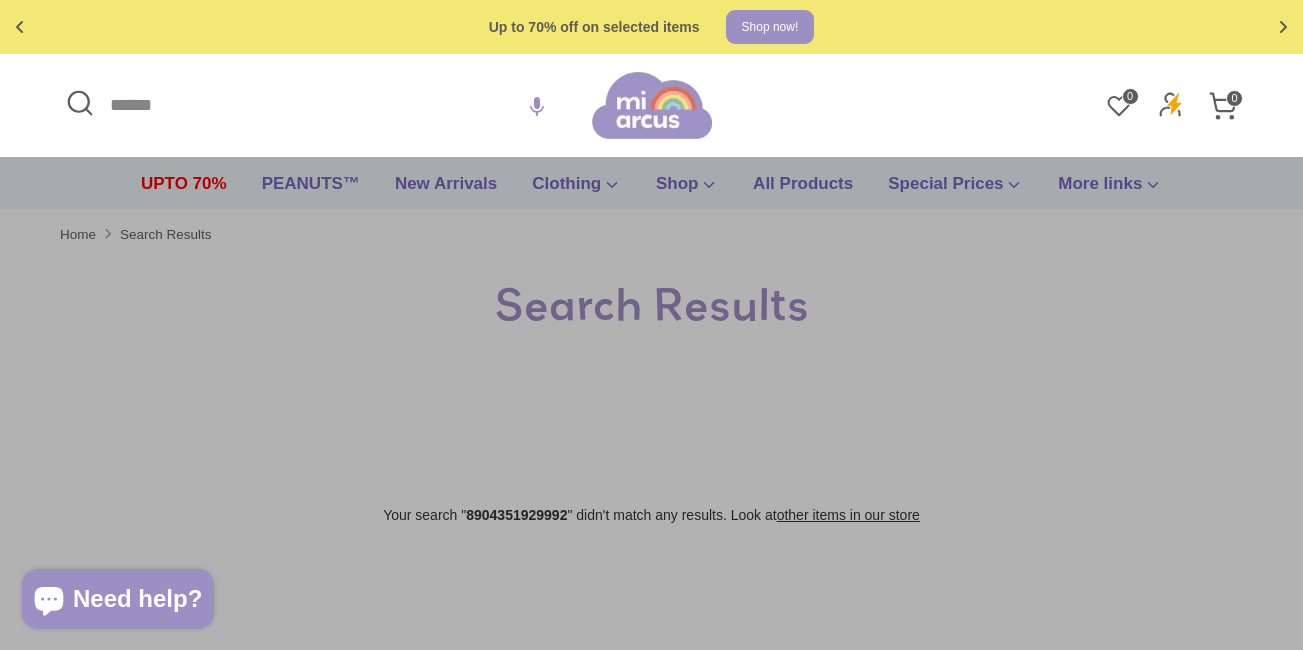 type 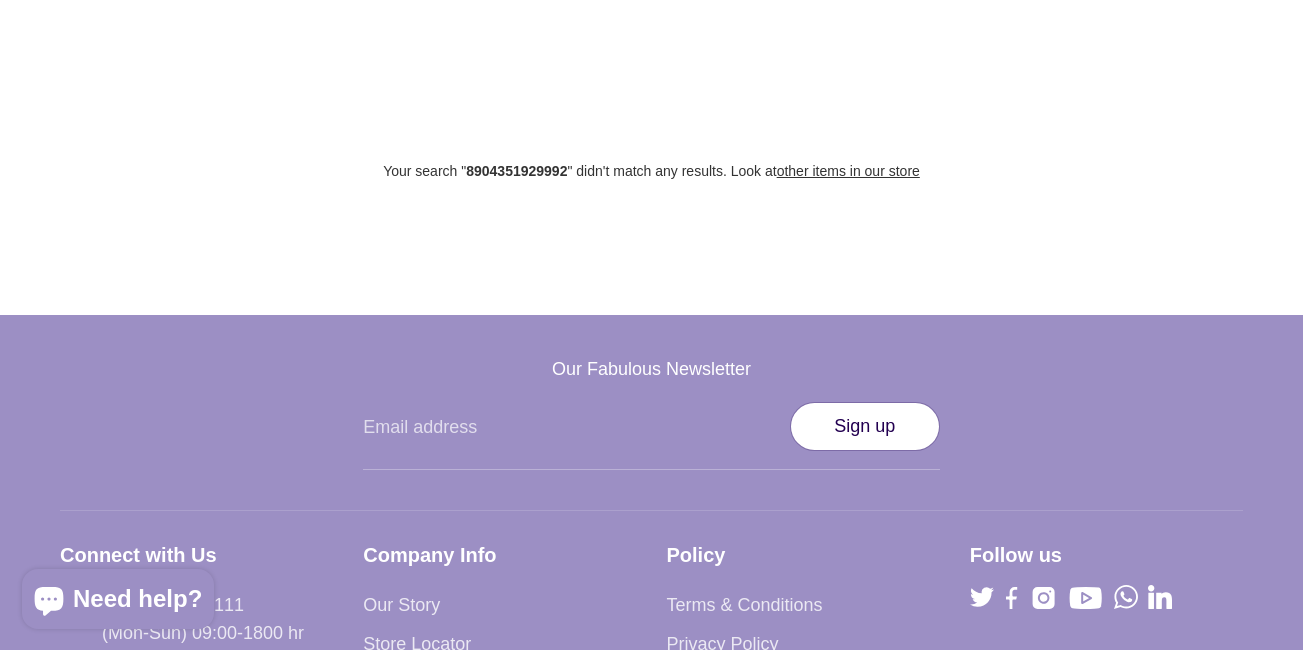 scroll, scrollTop: 0, scrollLeft: 0, axis: both 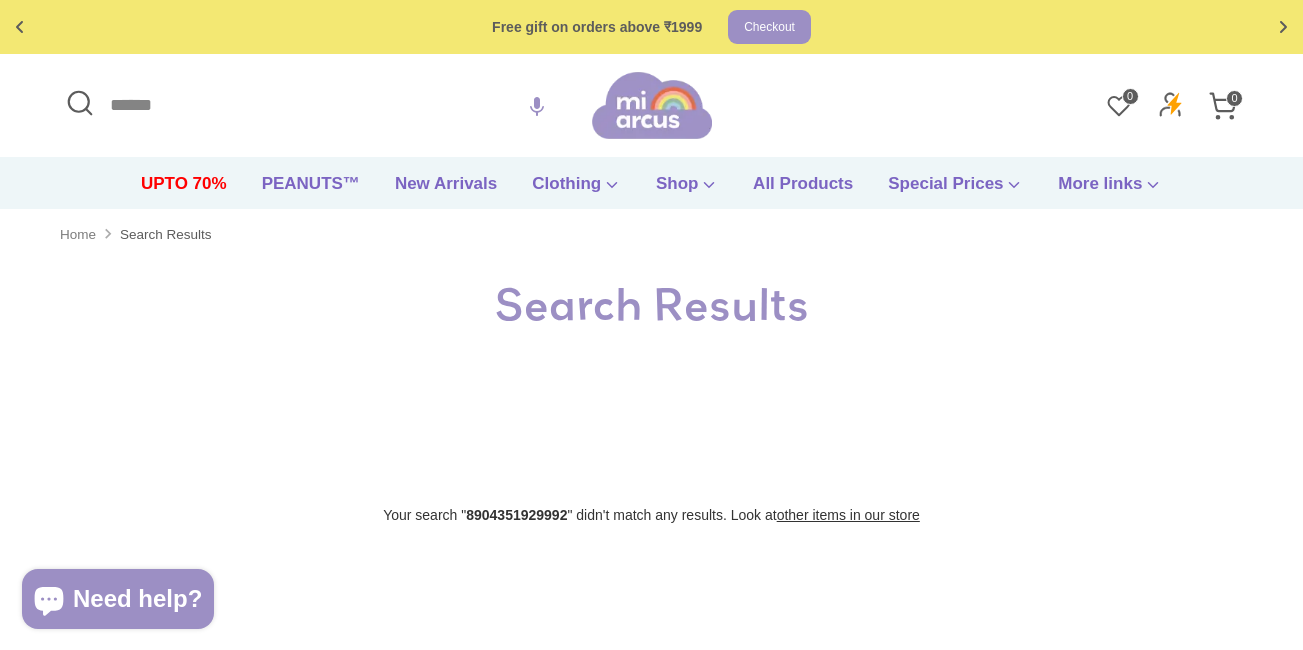 click on "Home" at bounding box center (78, 235) 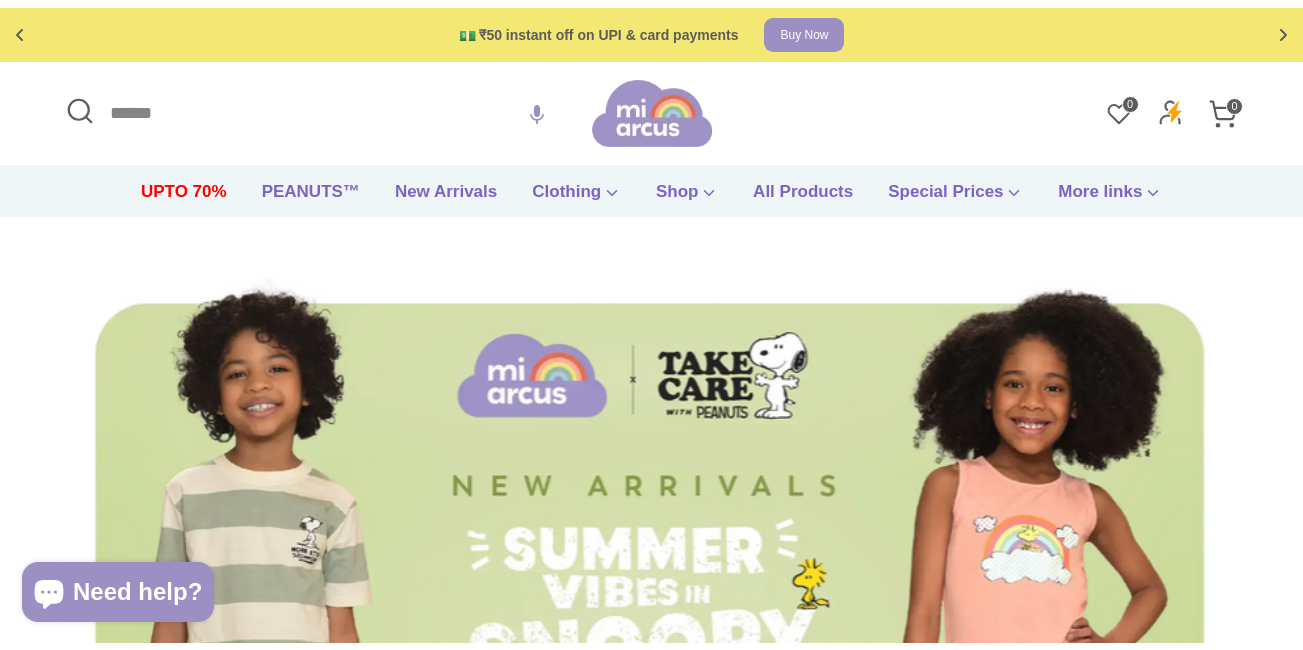 scroll, scrollTop: 0, scrollLeft: 0, axis: both 